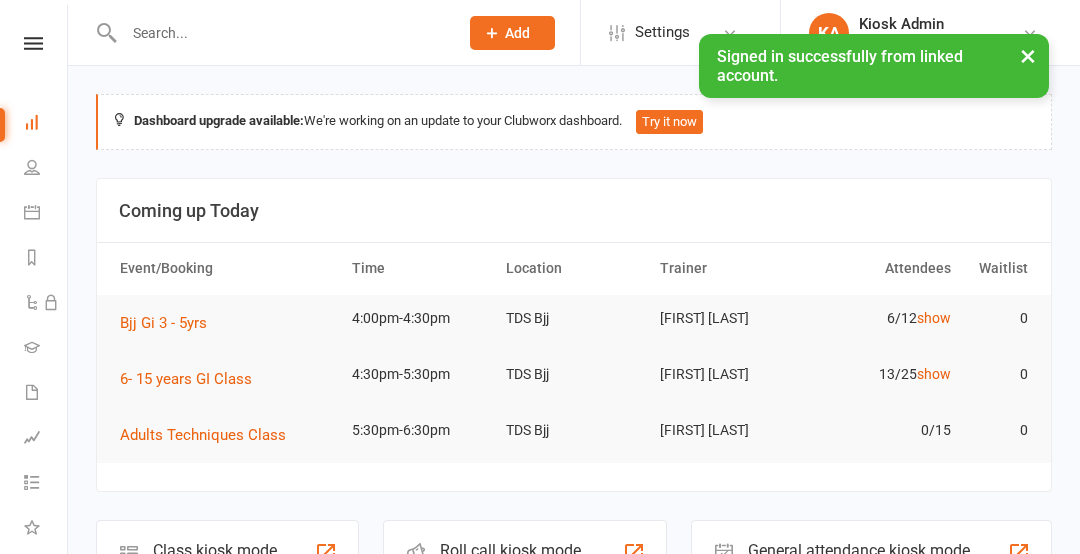 scroll, scrollTop: 0, scrollLeft: 0, axis: both 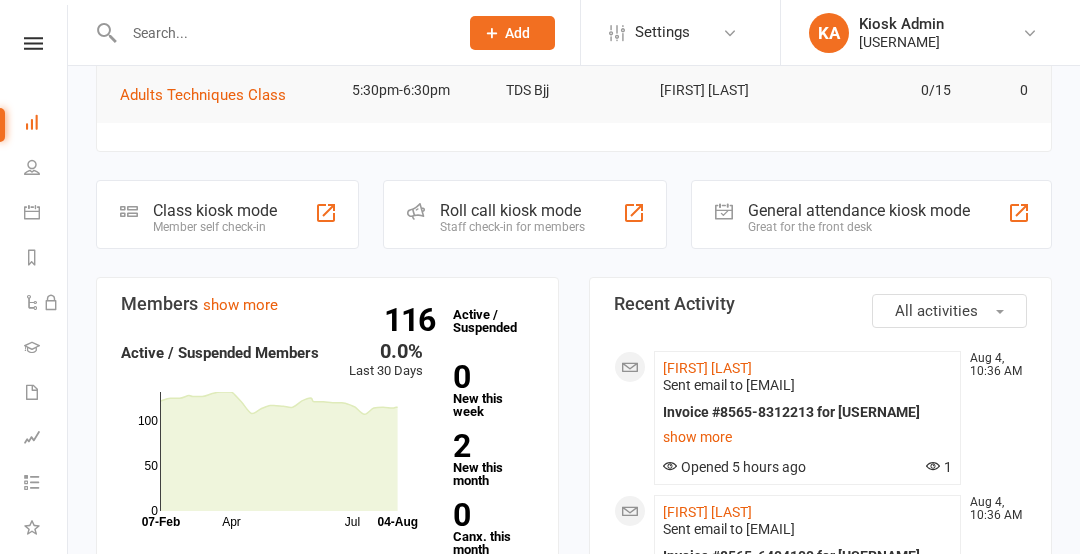 click on "Member self check-in" 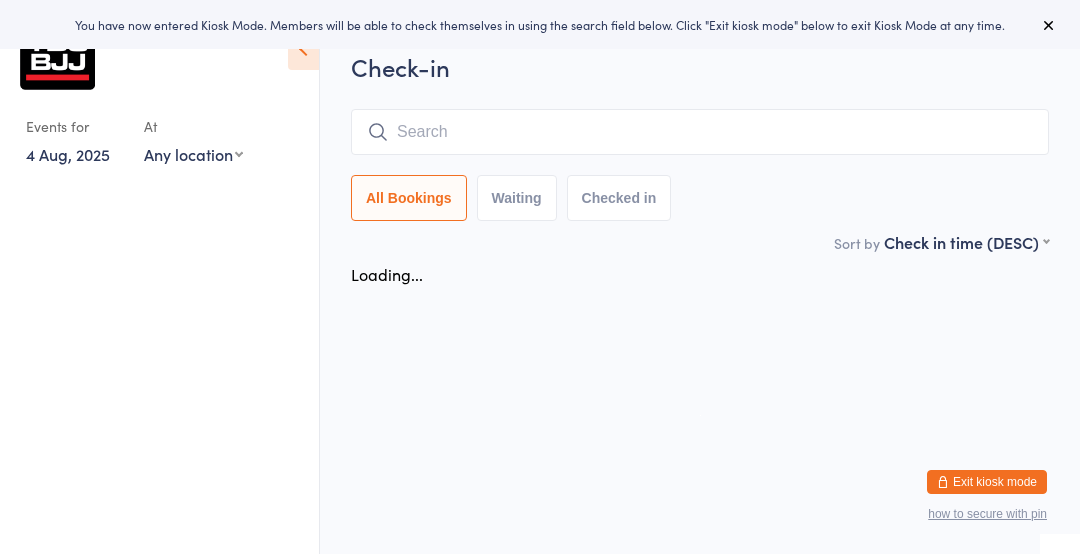 scroll, scrollTop: 0, scrollLeft: 0, axis: both 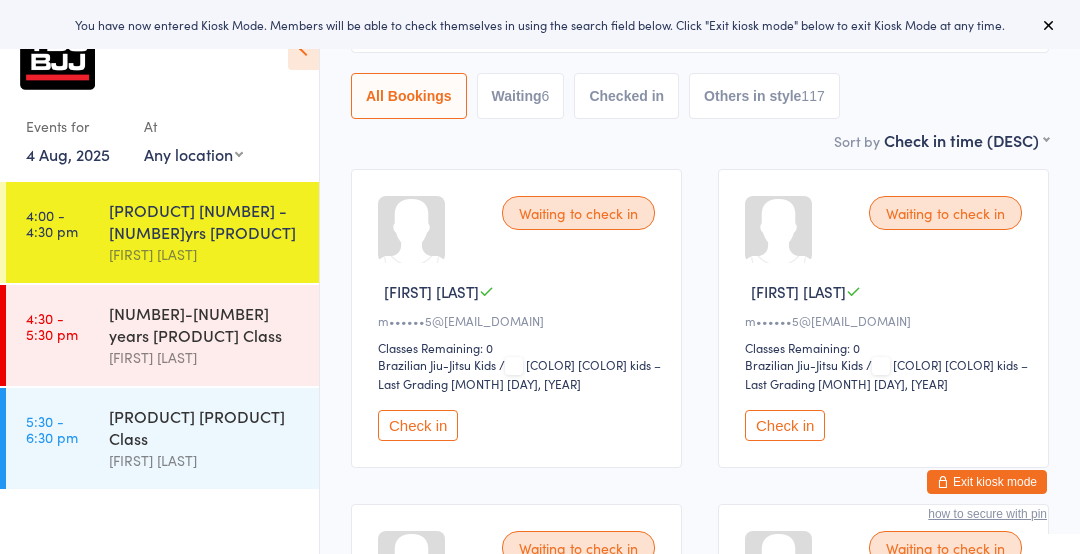 click on "Check in" at bounding box center [418, 425] 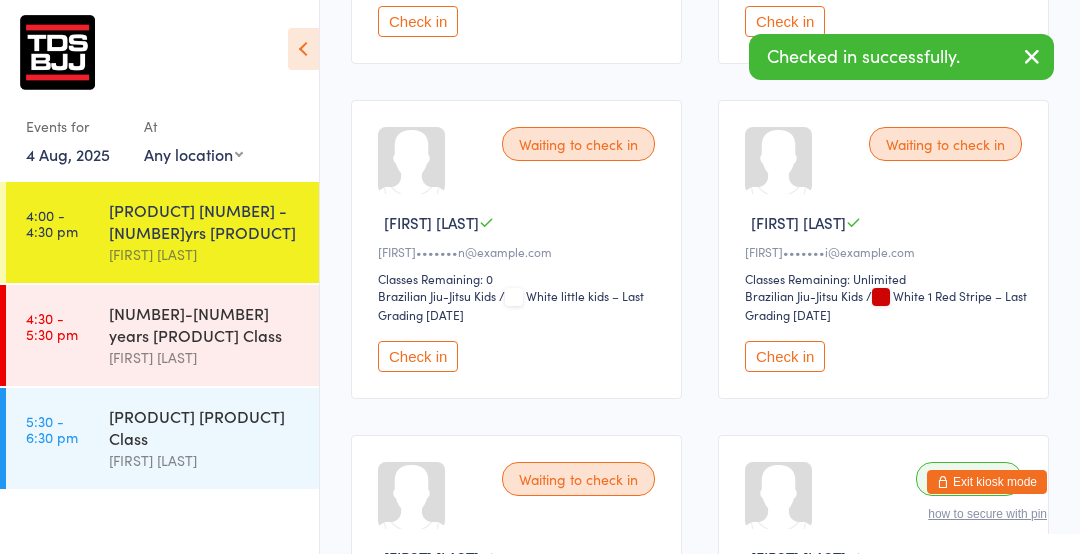 scroll, scrollTop: 609, scrollLeft: 0, axis: vertical 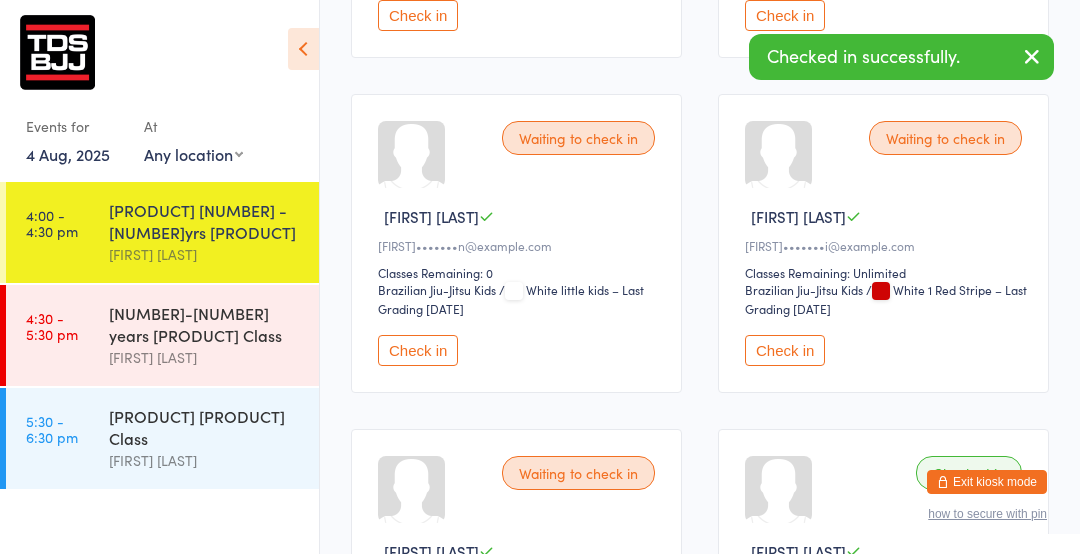 click on "Check in" at bounding box center [418, 350] 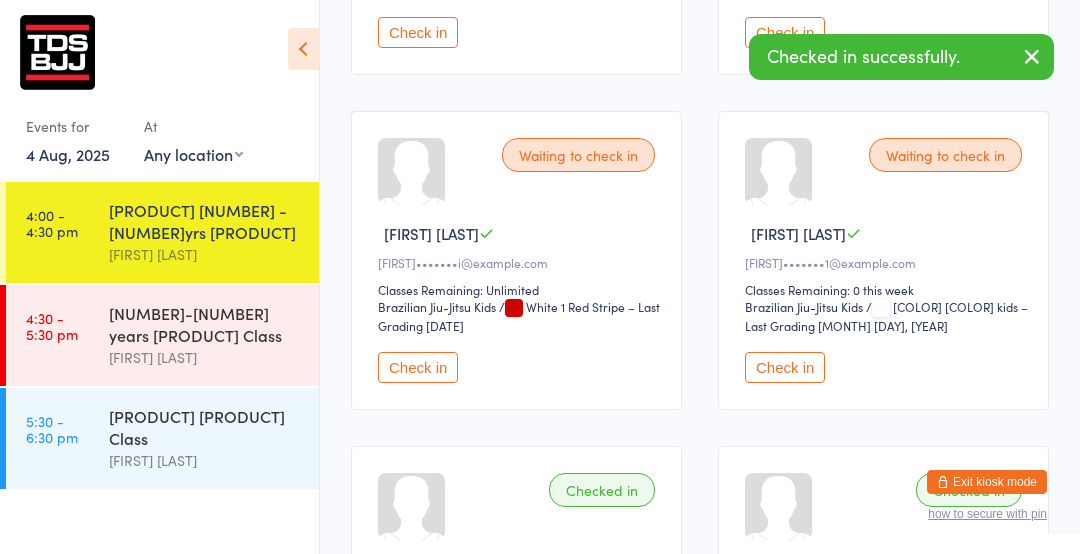 scroll, scrollTop: 590, scrollLeft: 0, axis: vertical 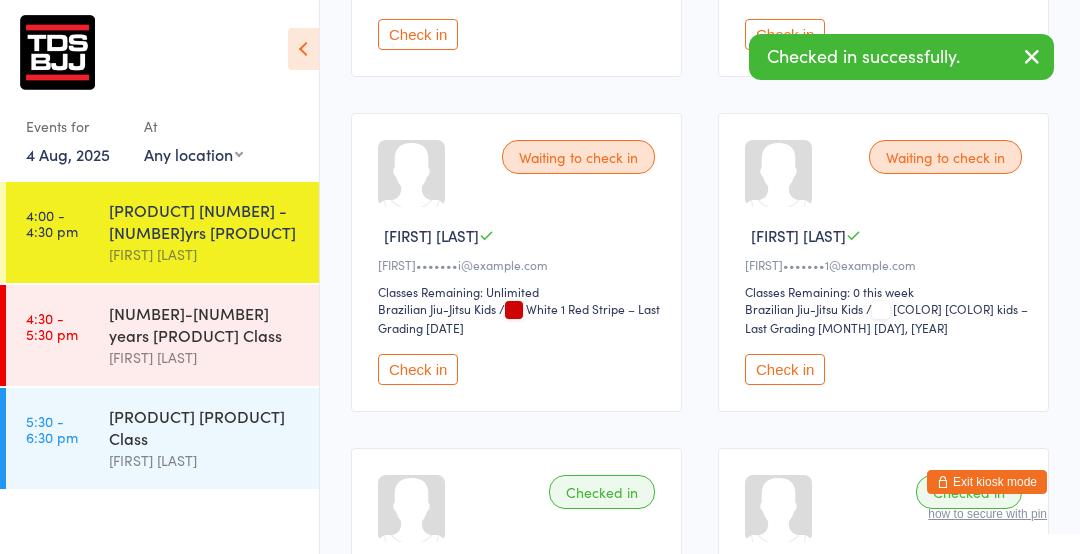 click on "Check in" at bounding box center (785, 369) 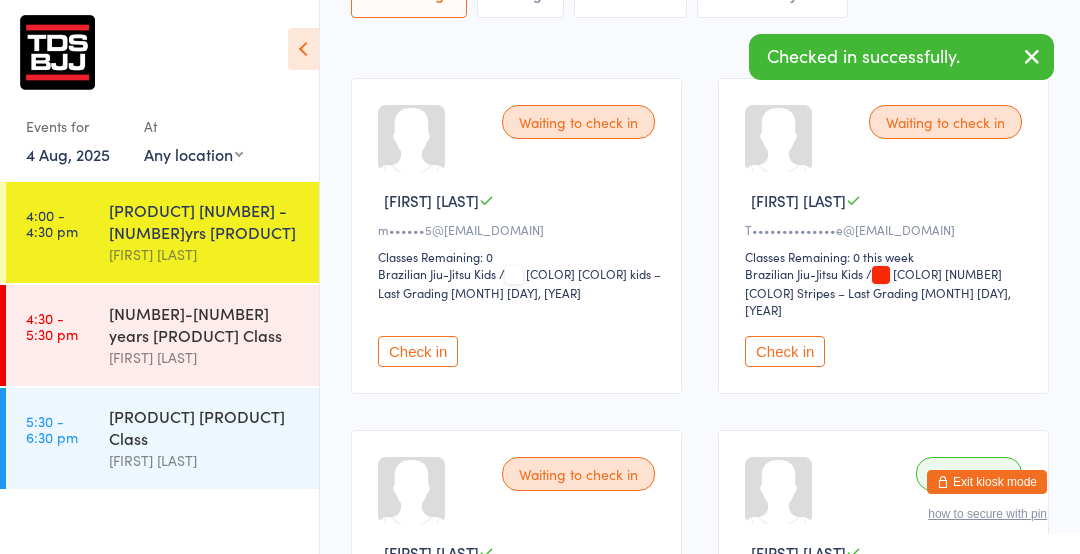 scroll, scrollTop: 279, scrollLeft: 0, axis: vertical 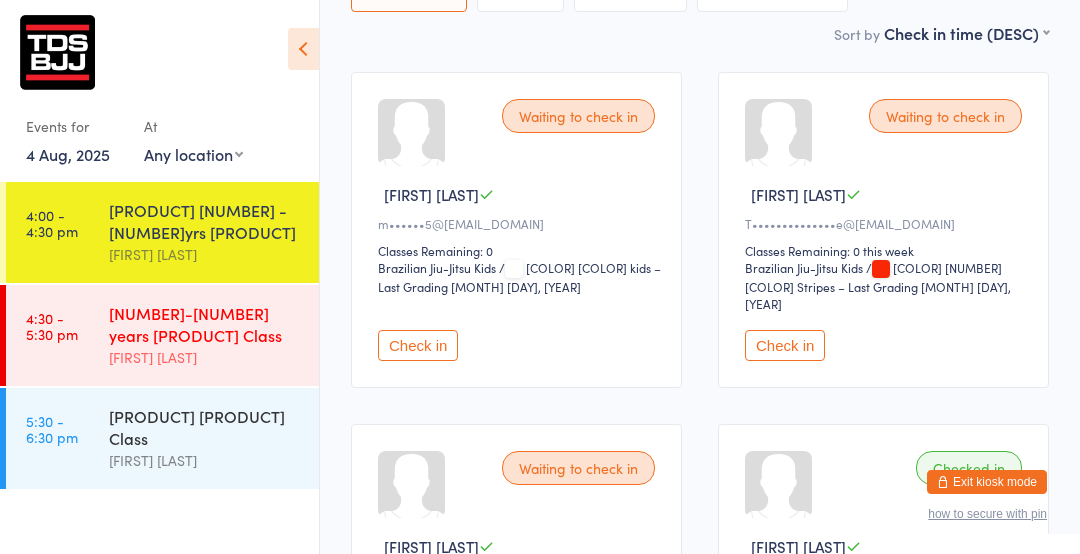 click on "[TIME] - [TIME] [NUMBER] - [NUMBER] years [PRODUCT] [PRODUCT] [FIRST] [LAST]" at bounding box center [162, 335] 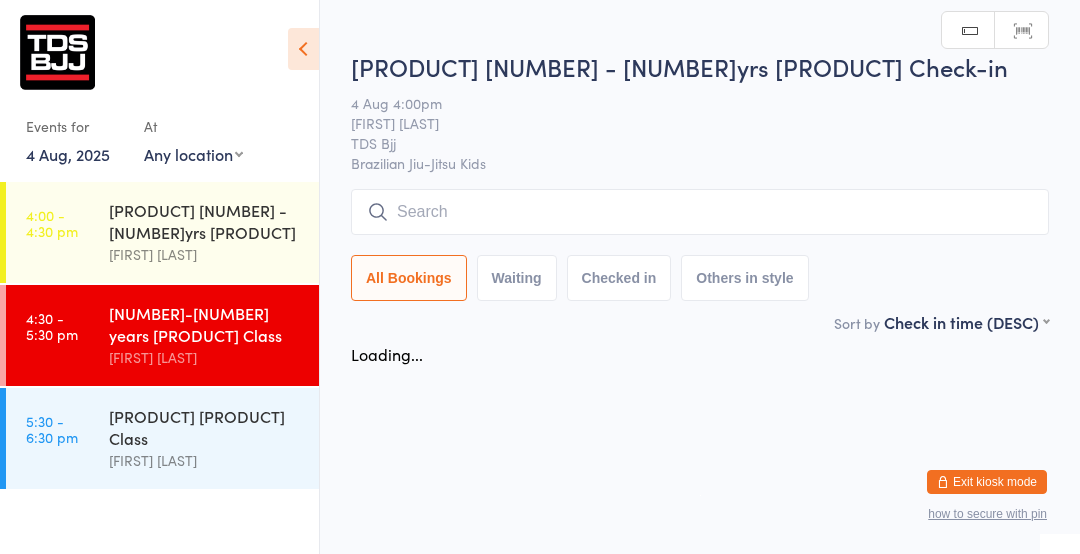 scroll, scrollTop: 0, scrollLeft: 0, axis: both 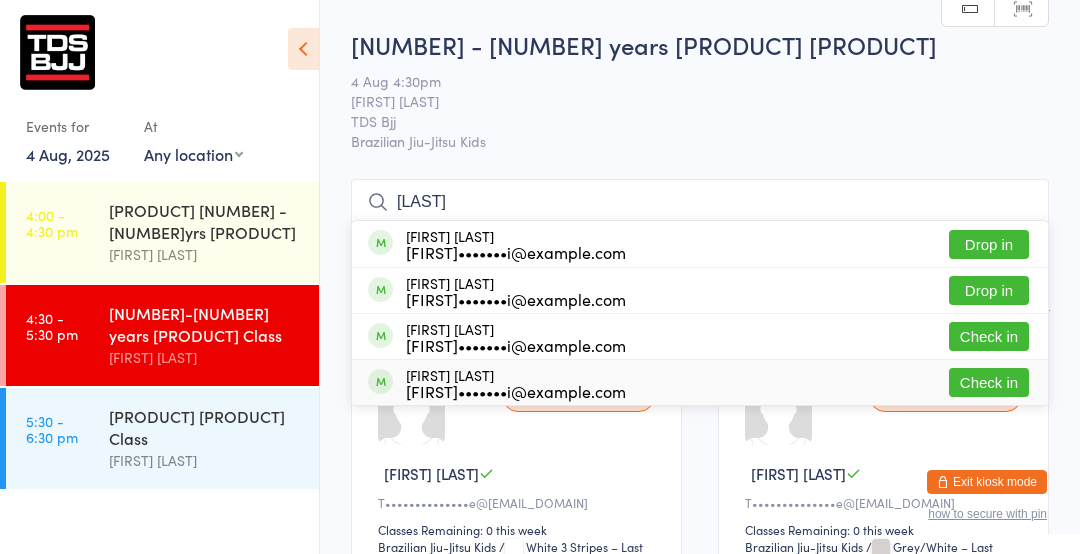 type on "[LAST]" 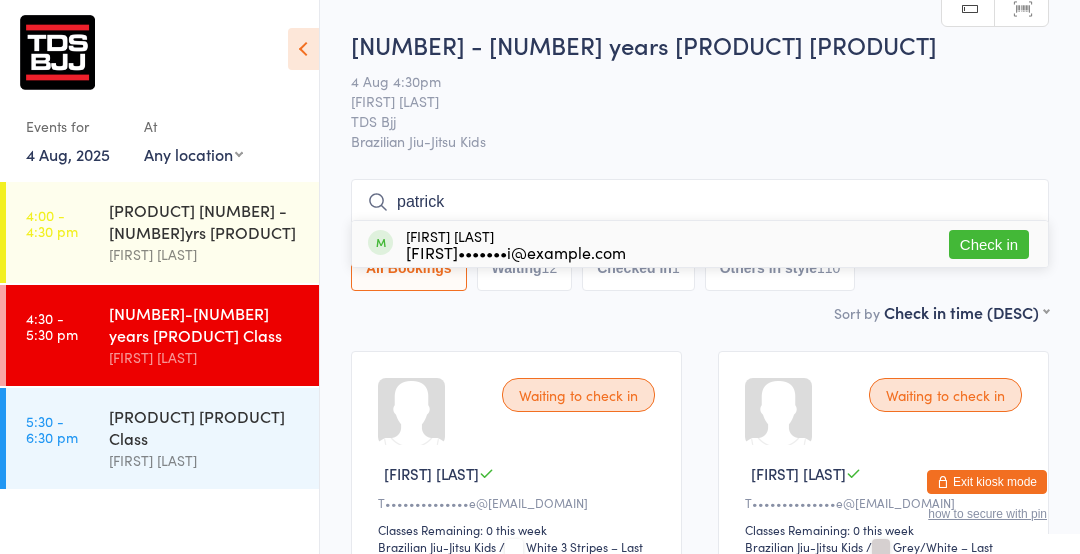 type on "patrick" 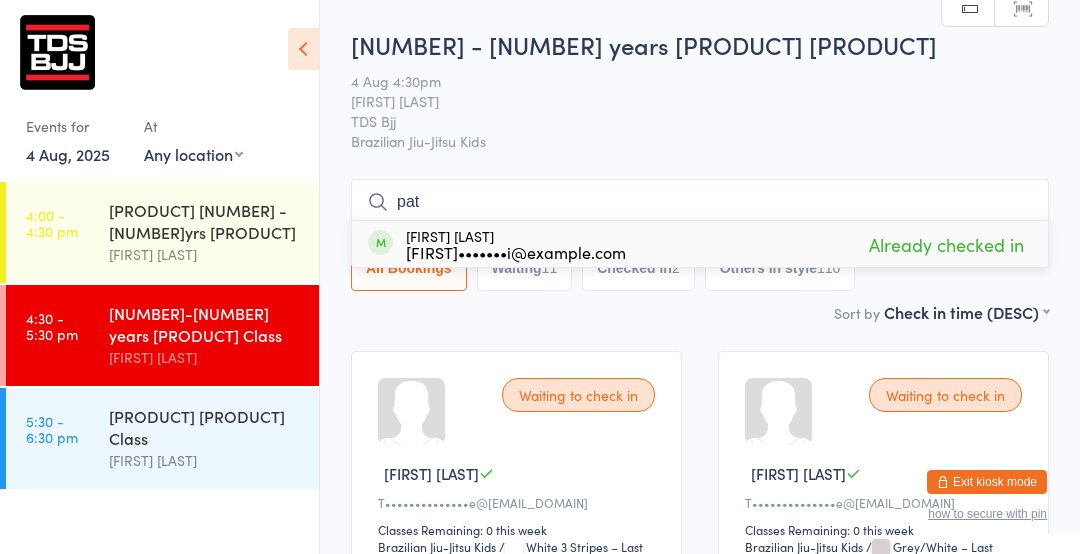 click on "[AGE_RANGE] GI Class Check-in [DATE] [TIME] [PERSON] TDS Bjj Brazilian Jiu-Jitsu Kids Manual search Scanner input pat [PERSON] [PERSON] k•••••••••••i@[EMAIL_DOMAIN] Already checked in All Bookings Waiting 11 Checked in 2 Others in style 110" at bounding box center (700, 164) 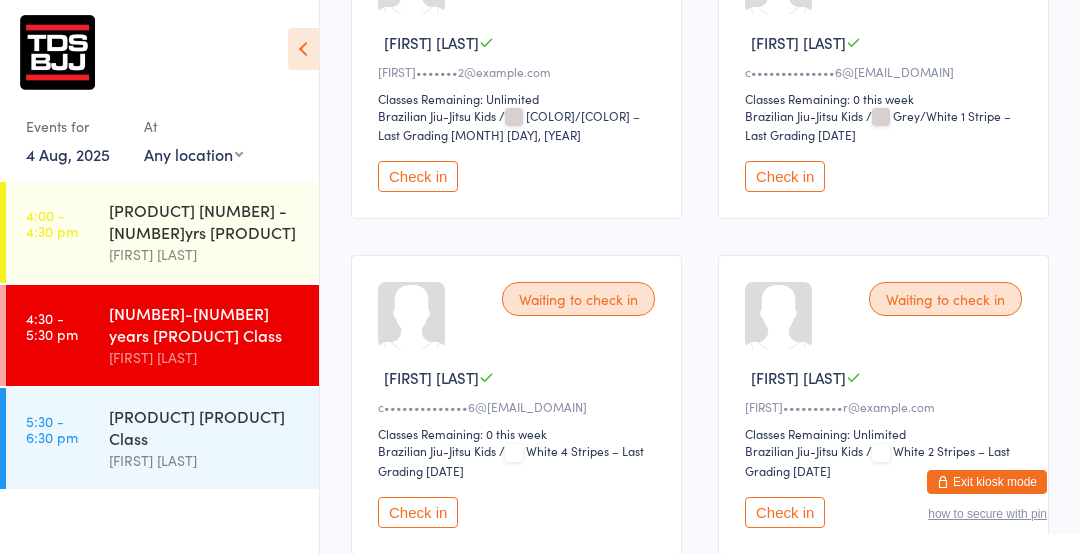 scroll, scrollTop: 766, scrollLeft: 0, axis: vertical 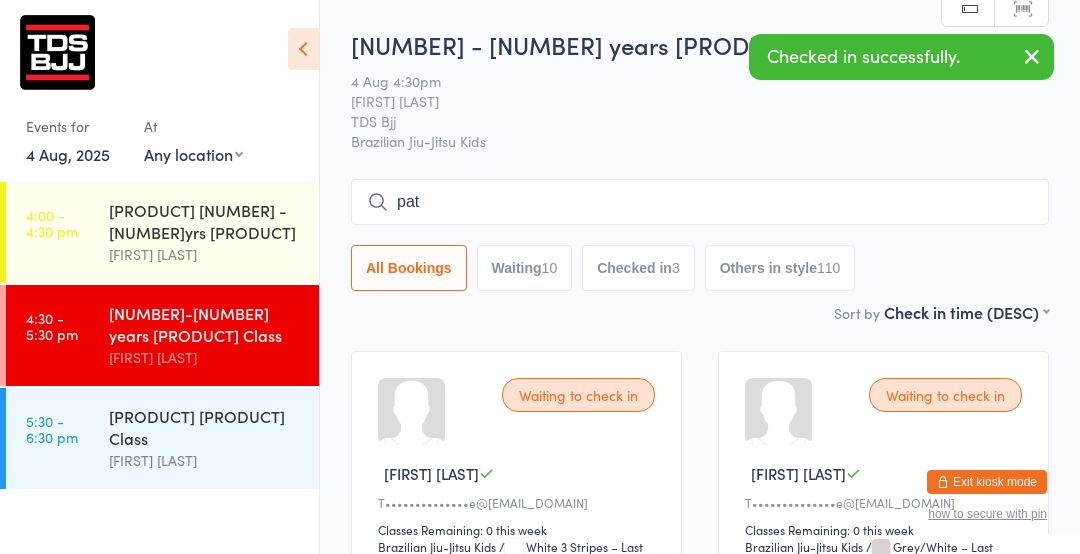 click on "pat" at bounding box center [700, 202] 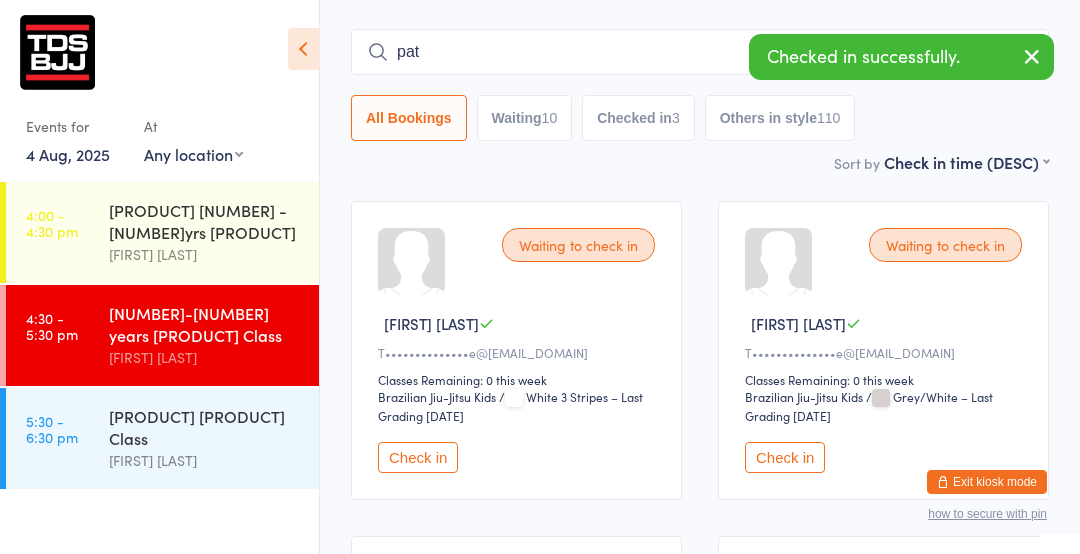 scroll, scrollTop: 180, scrollLeft: 0, axis: vertical 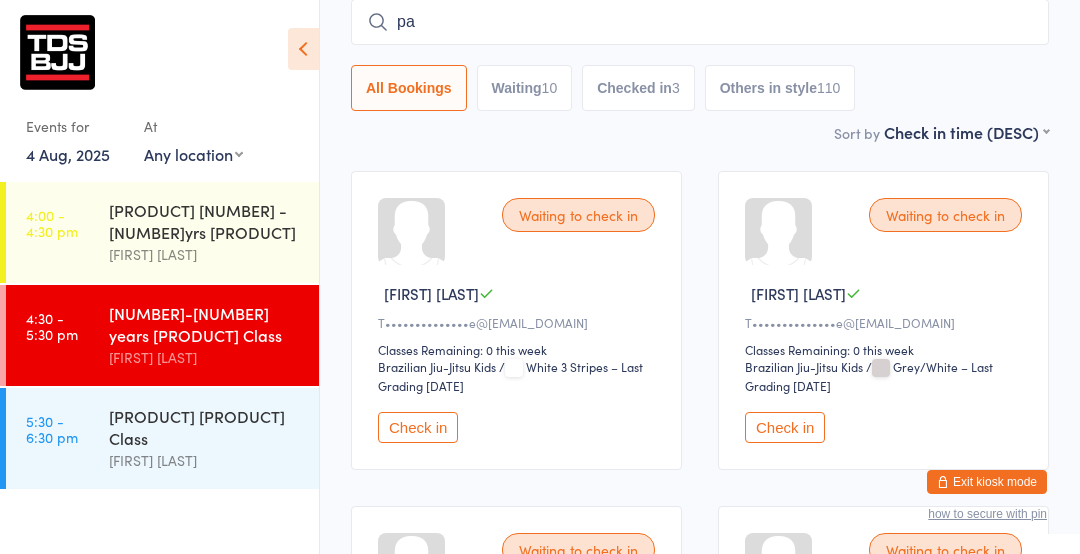type on "p" 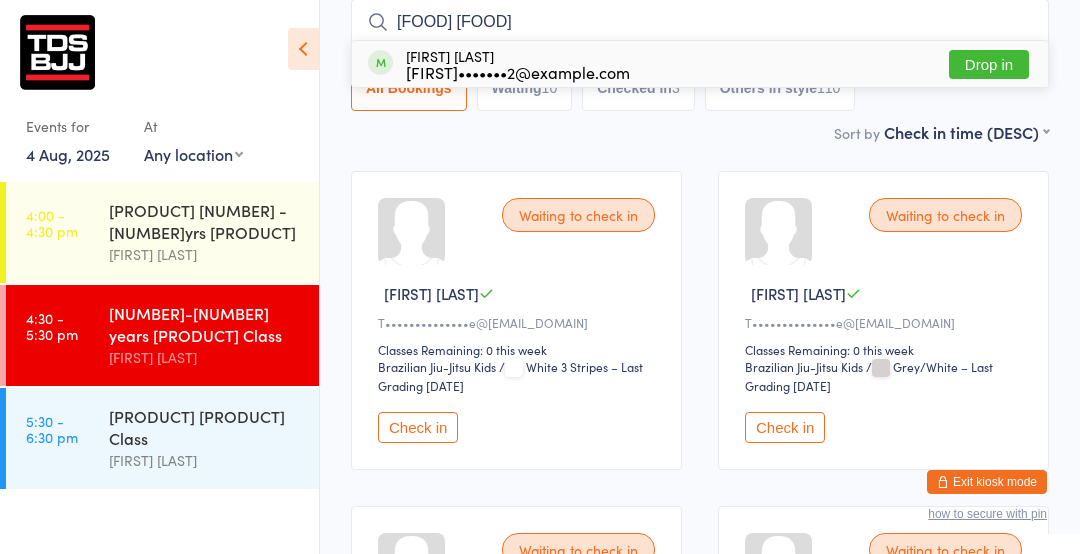 type on "[FOOD] [FOOD]" 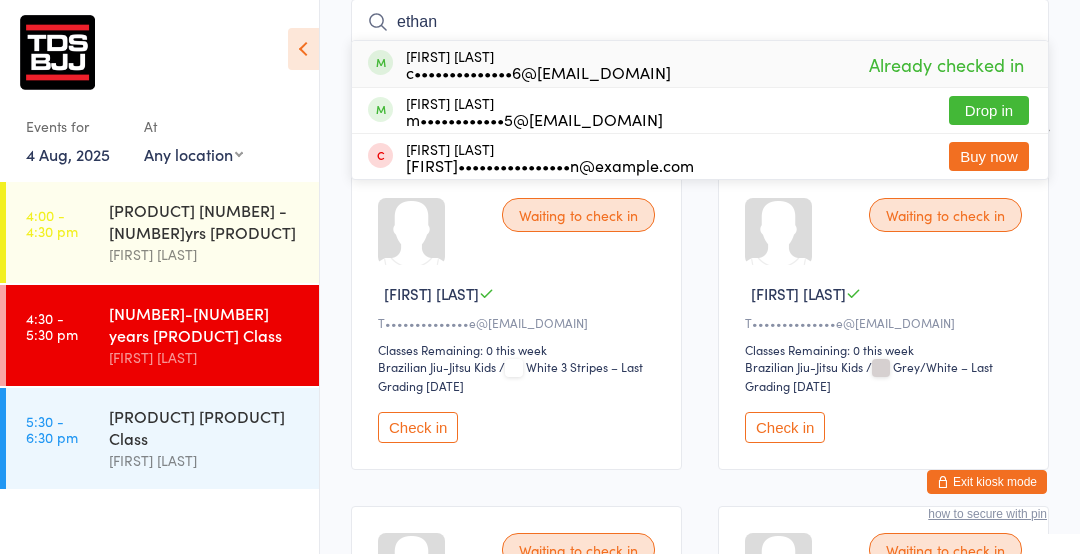 type on "ethan" 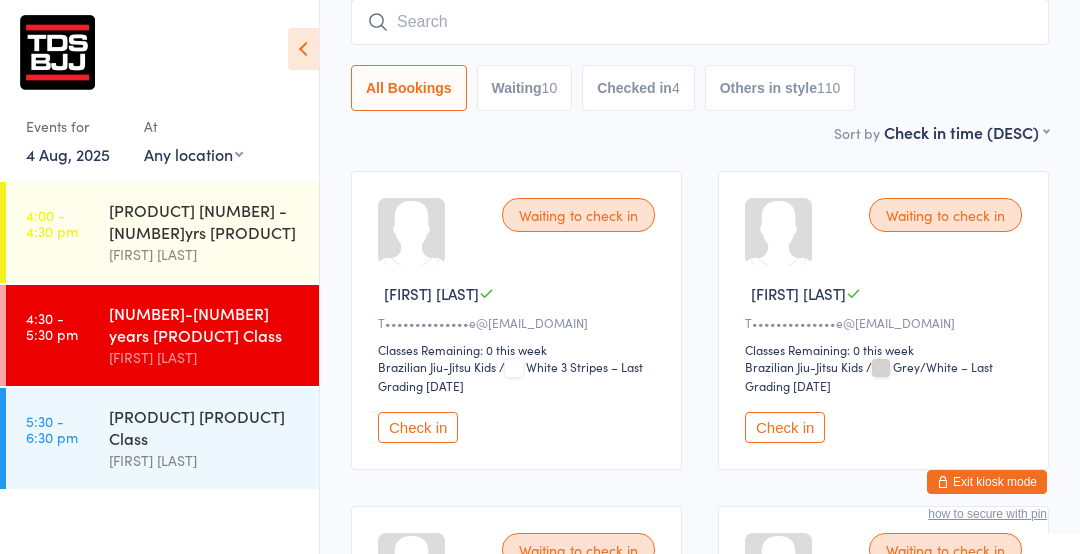 click on "[FIRST] [LAST]" at bounding box center (205, 357) 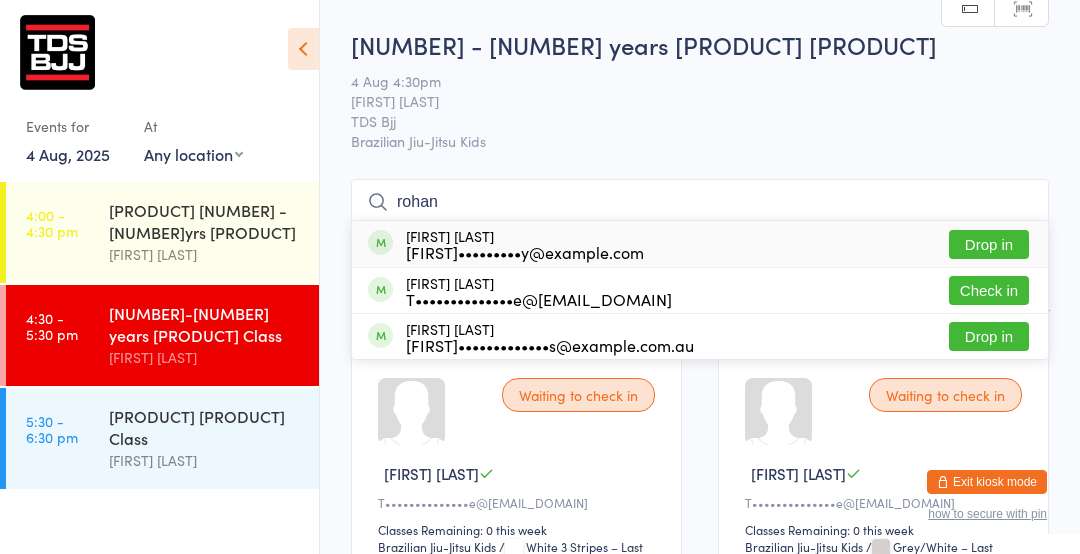 type on "rohan" 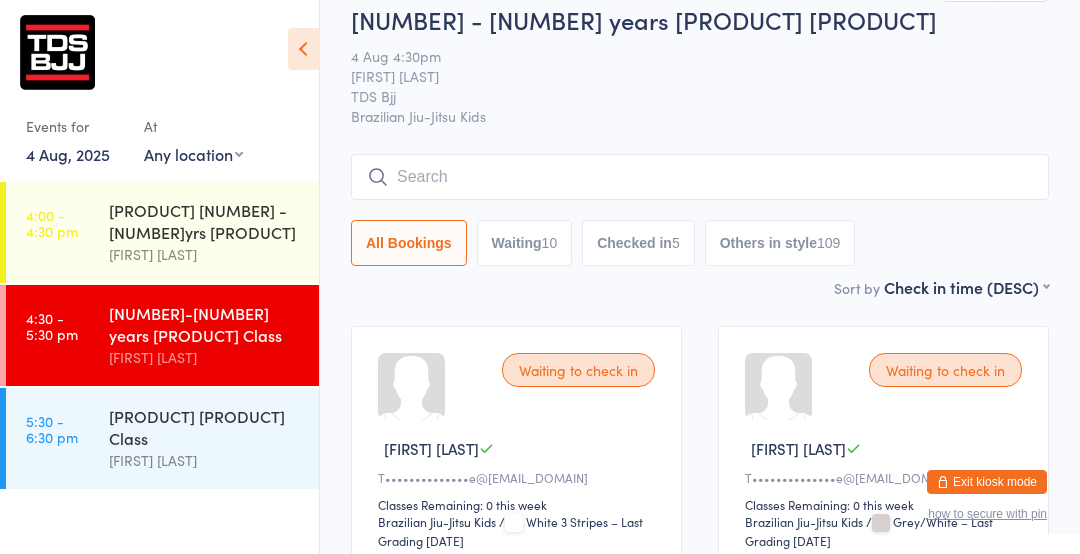 scroll, scrollTop: 0, scrollLeft: 0, axis: both 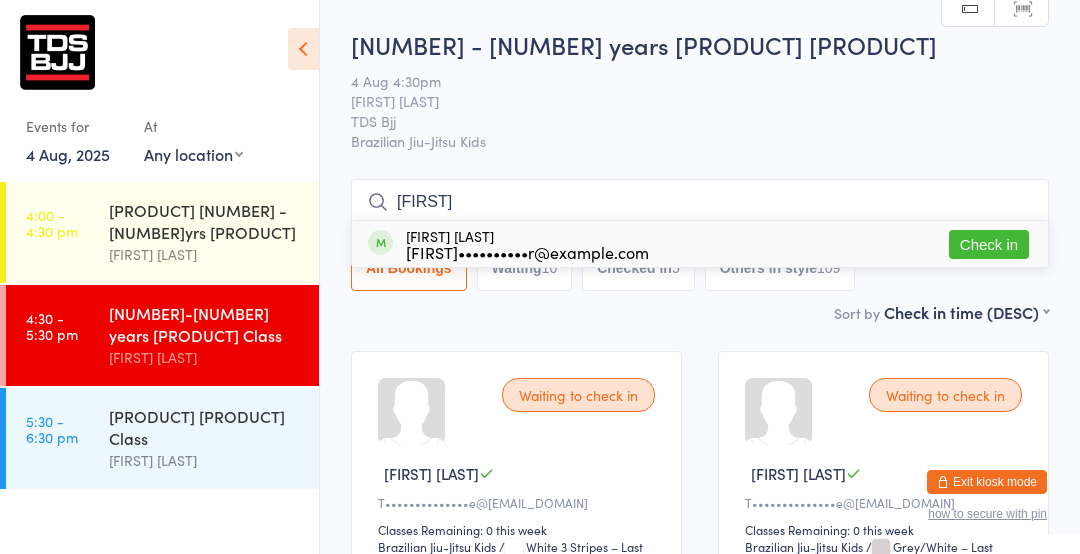type on "[FIRST]" 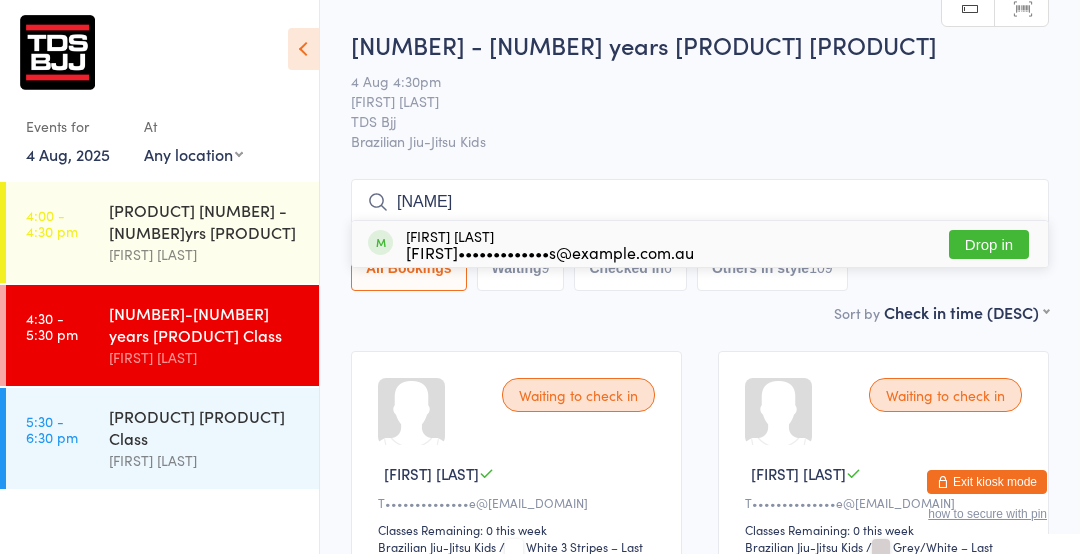type on "[NAME]" 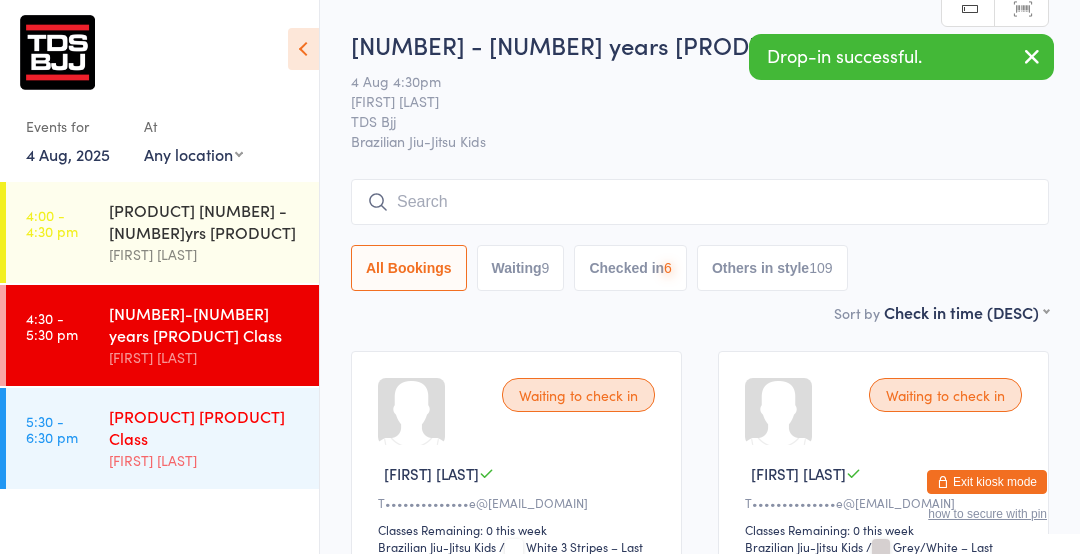 click on "Adults Techniques Class [PERSON]" at bounding box center (214, 438) 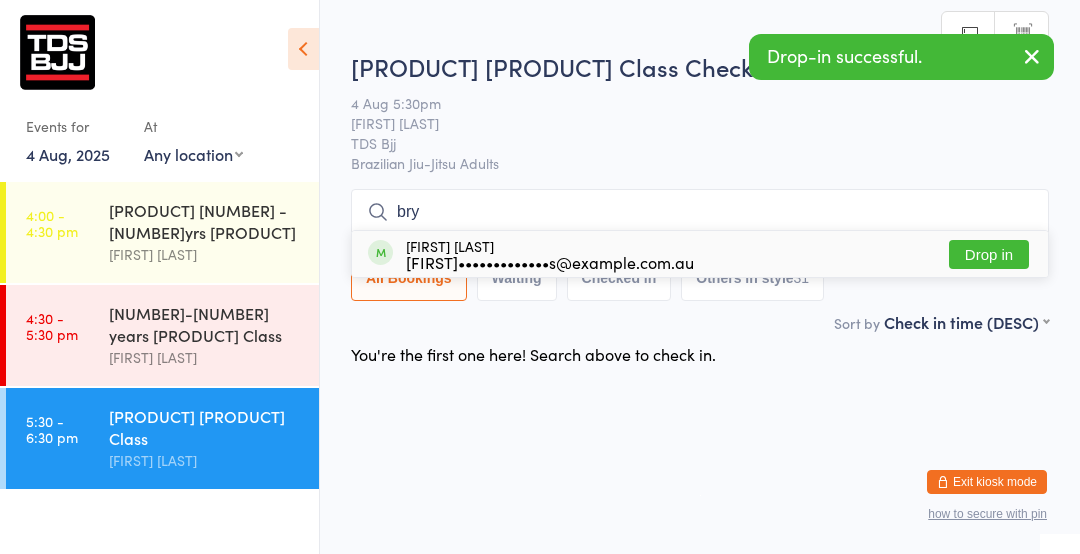 type on "bry" 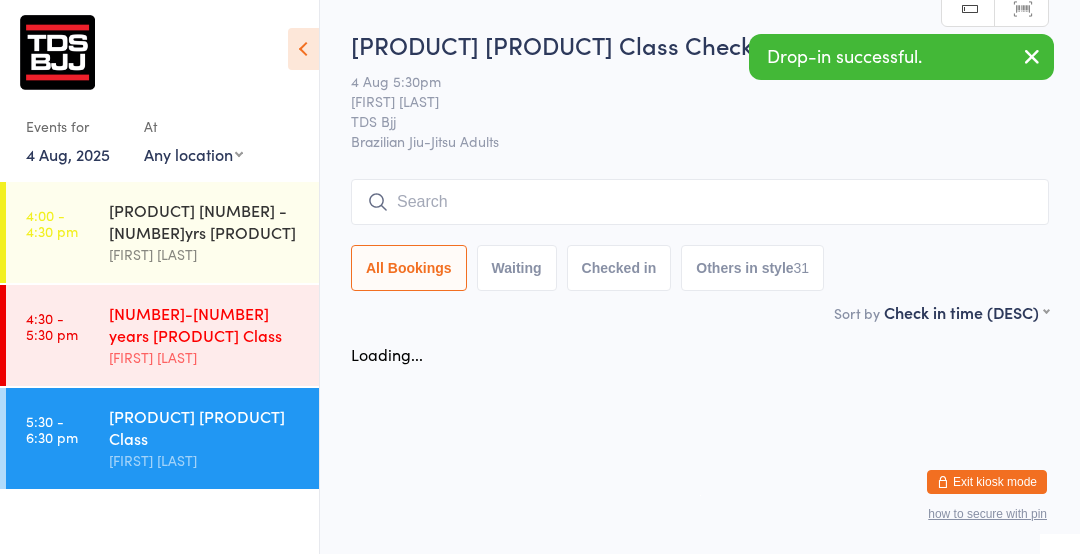 click on "[FIRST] [LAST]" at bounding box center [205, 357] 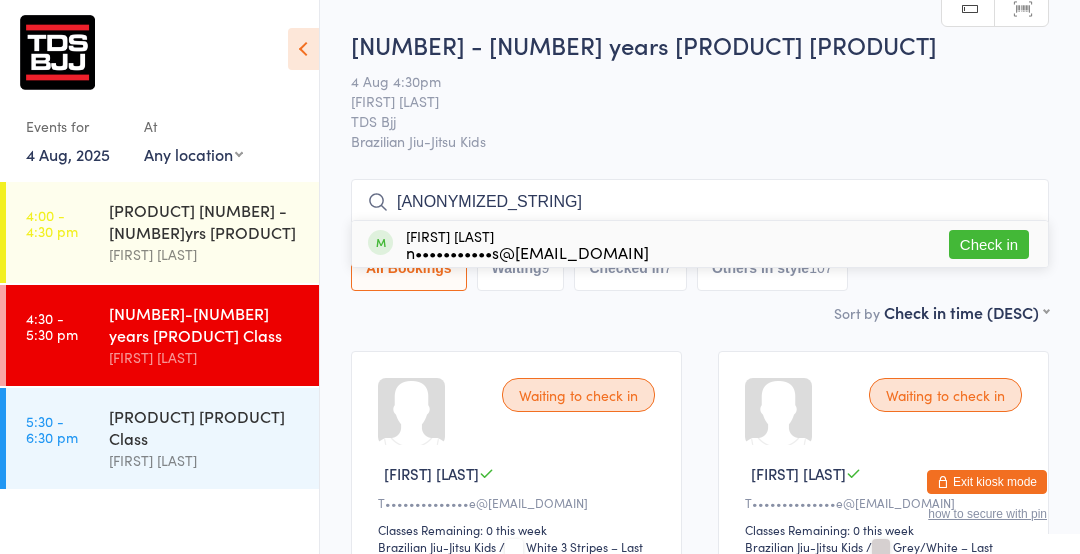type on "[ANONYMIZED_STRING]" 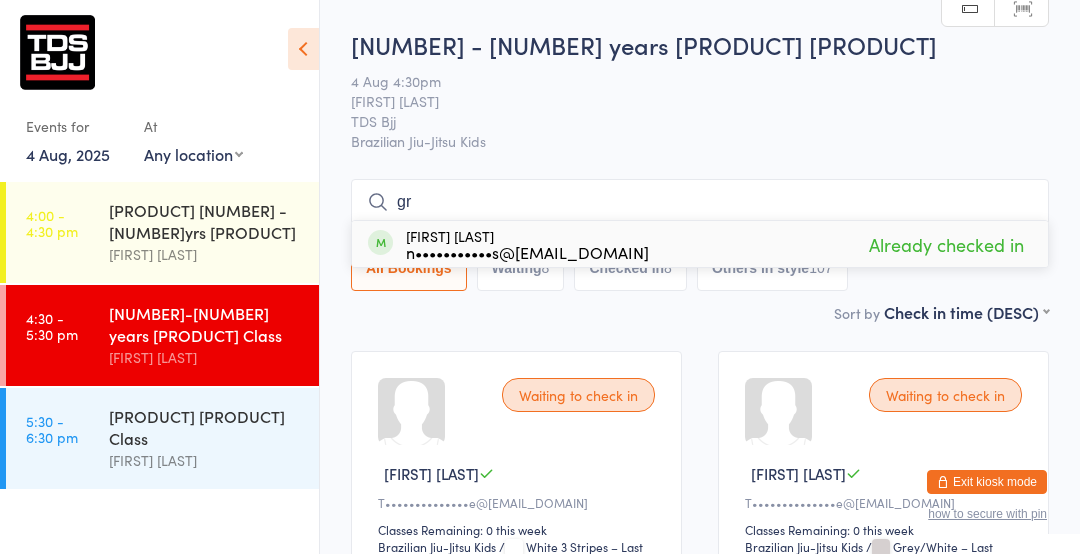 type on "g" 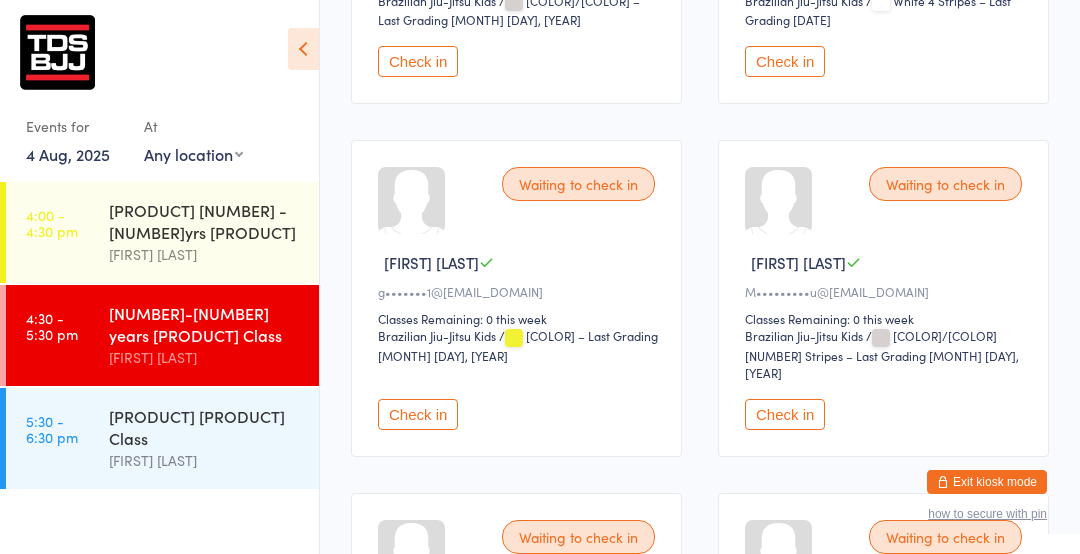 scroll, scrollTop: 890, scrollLeft: 0, axis: vertical 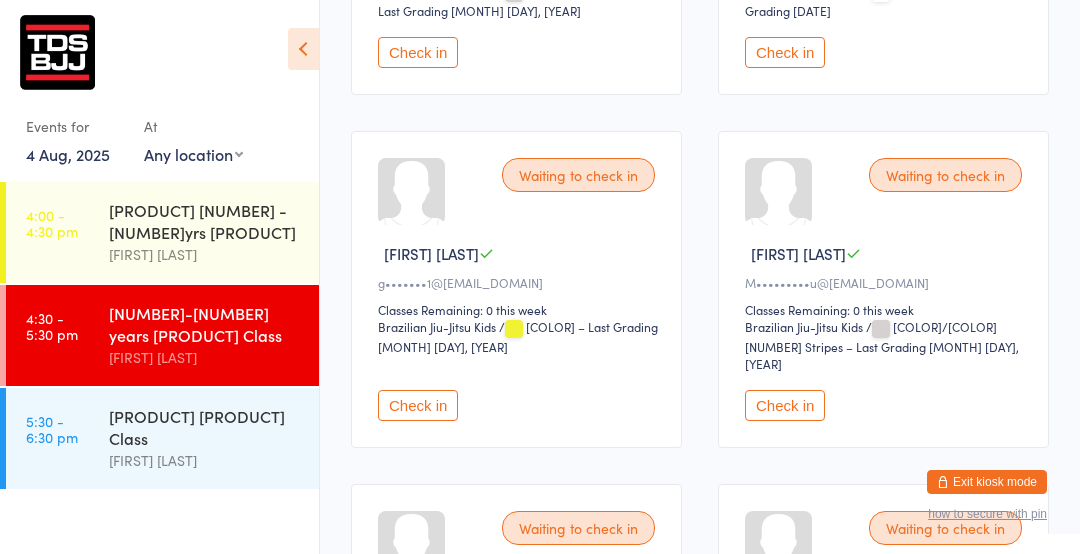 click on "Check in" at bounding box center [785, 405] 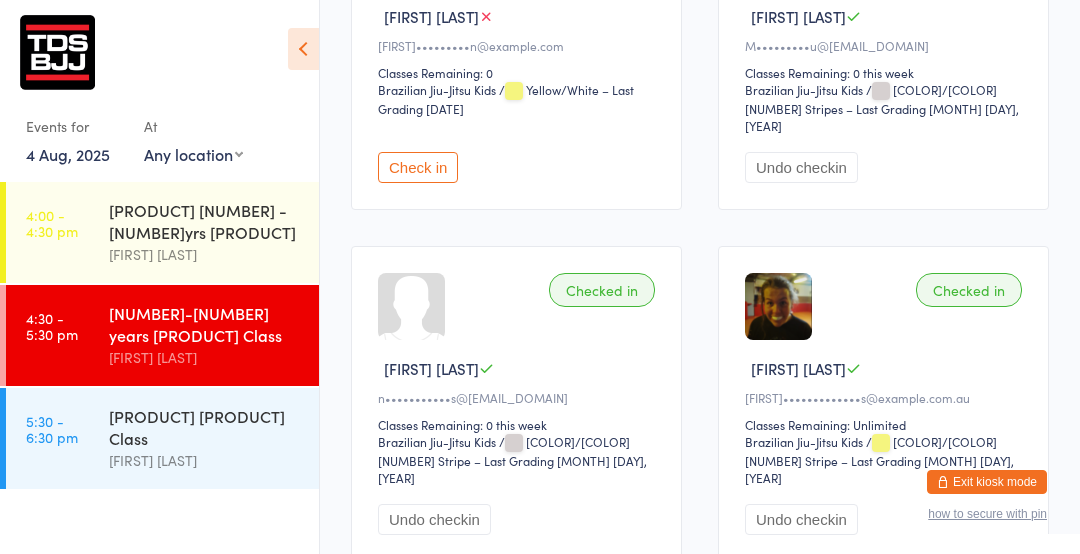 scroll, scrollTop: 1465, scrollLeft: 0, axis: vertical 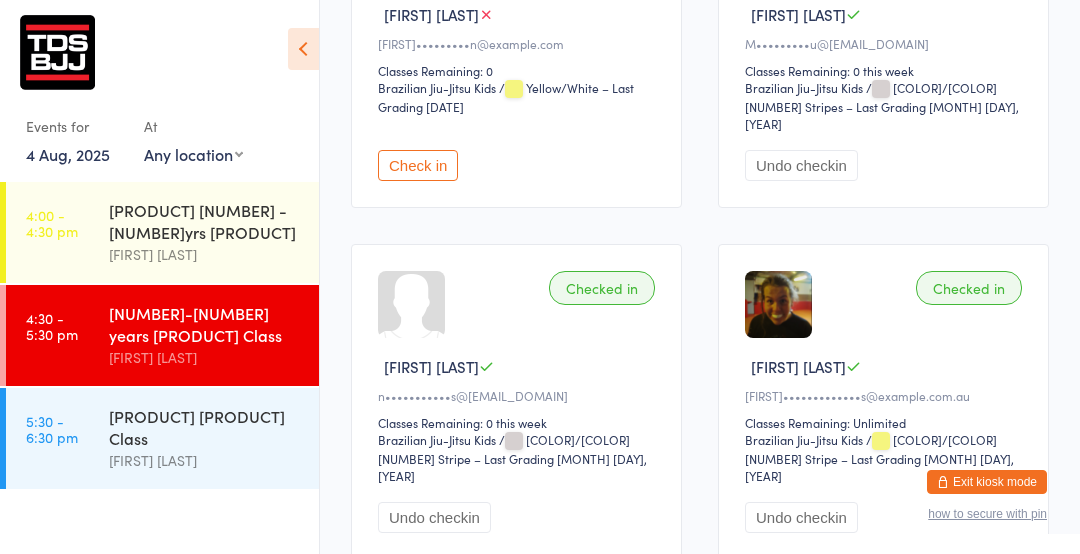 click on "Check in" at bounding box center [418, 165] 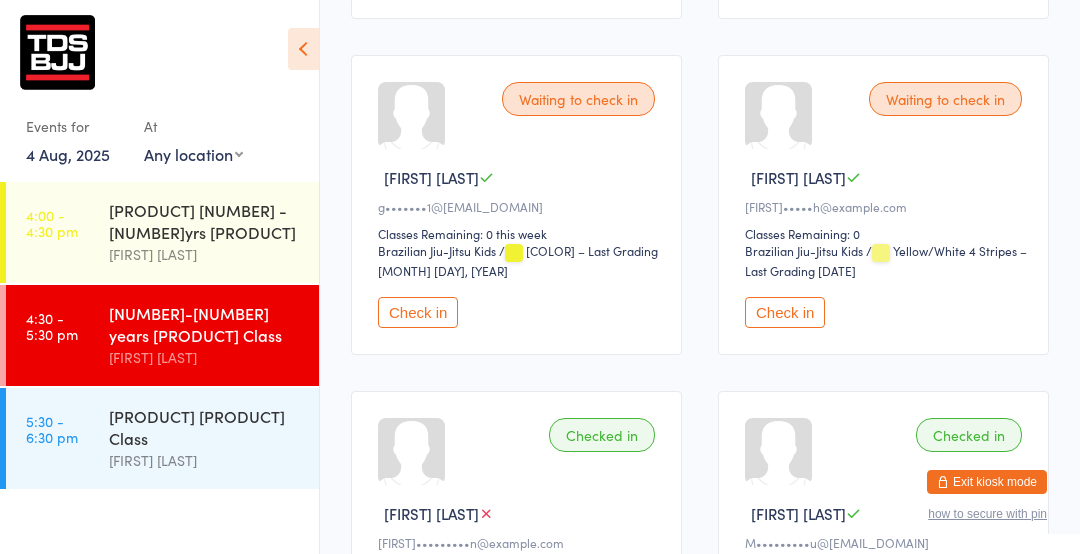 scroll, scrollTop: 968, scrollLeft: 0, axis: vertical 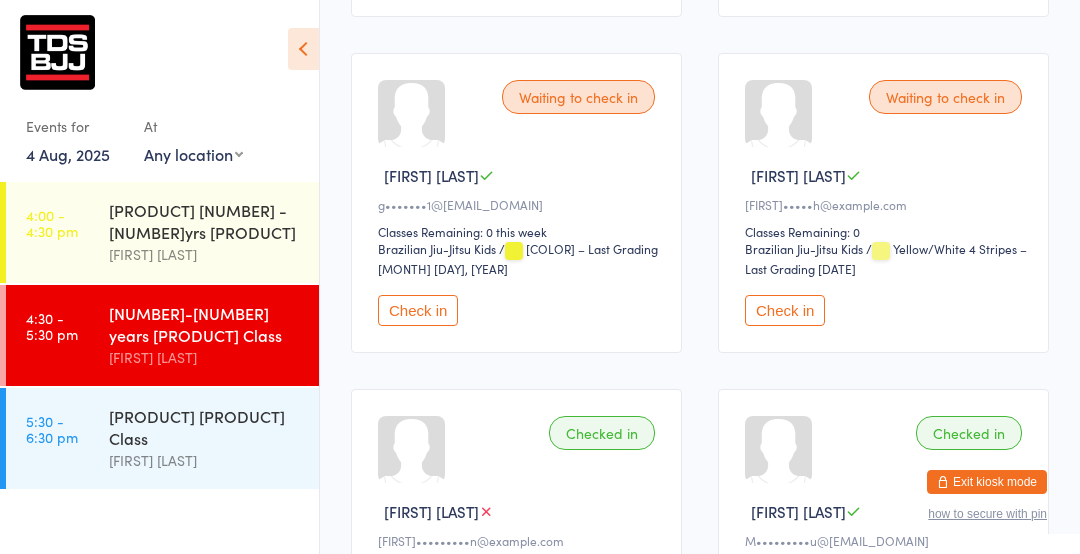 click on "Check in" at bounding box center (418, 310) 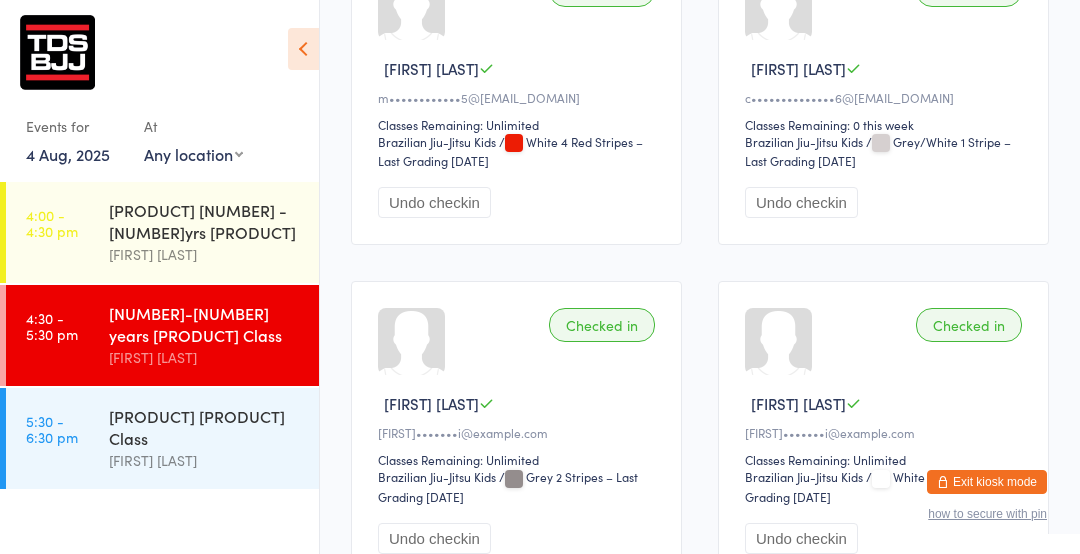 scroll, scrollTop: 2563, scrollLeft: 0, axis: vertical 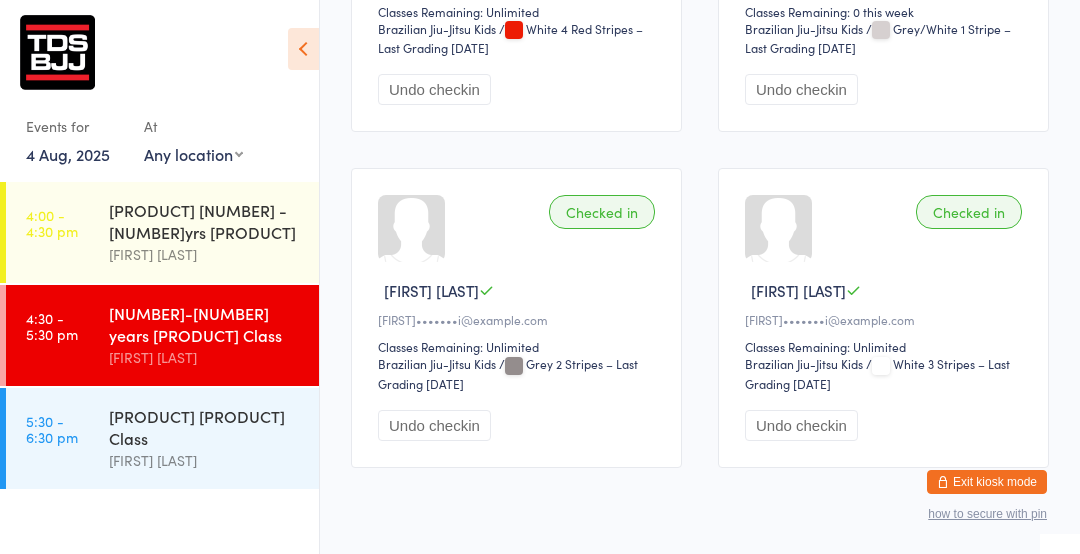 click on "Undo checkin" at bounding box center (886, 425) 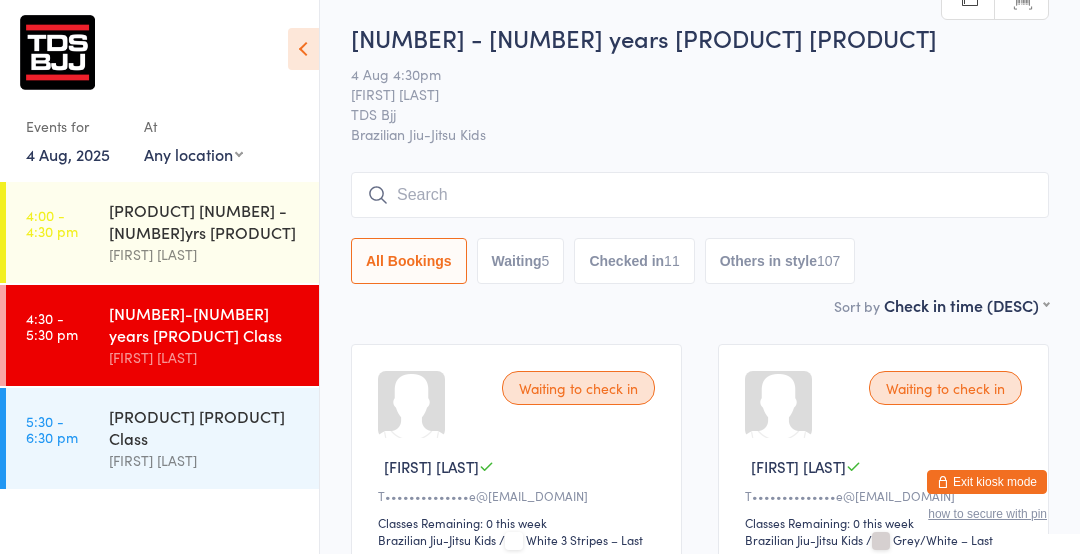 scroll, scrollTop: 0, scrollLeft: 0, axis: both 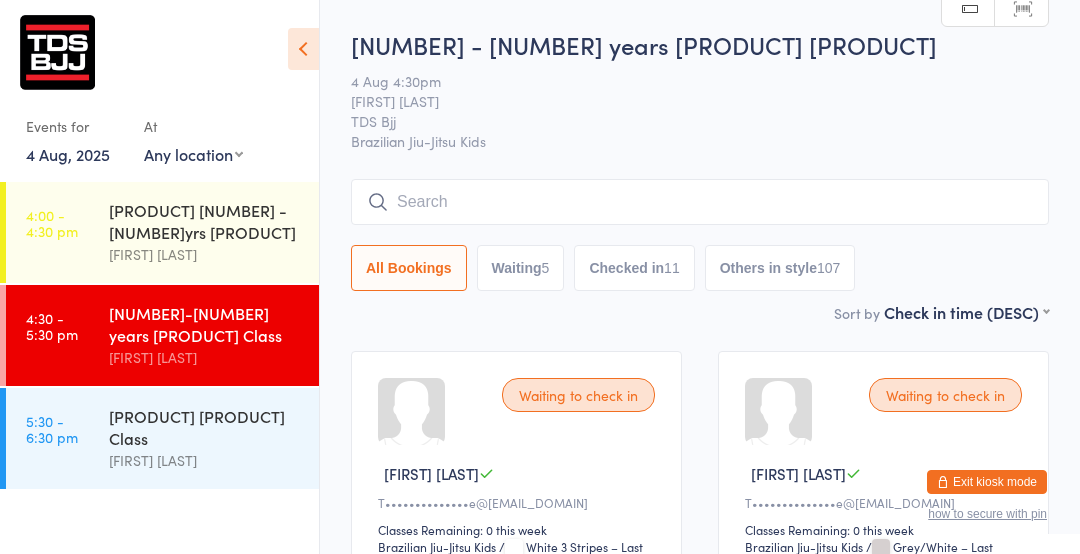 click at bounding box center [700, 202] 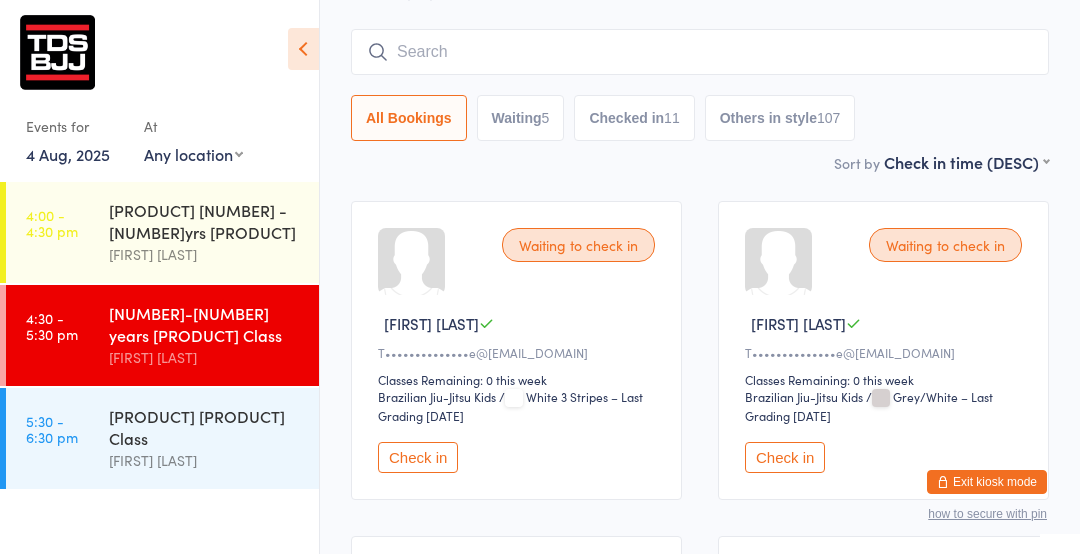 scroll, scrollTop: 180, scrollLeft: 0, axis: vertical 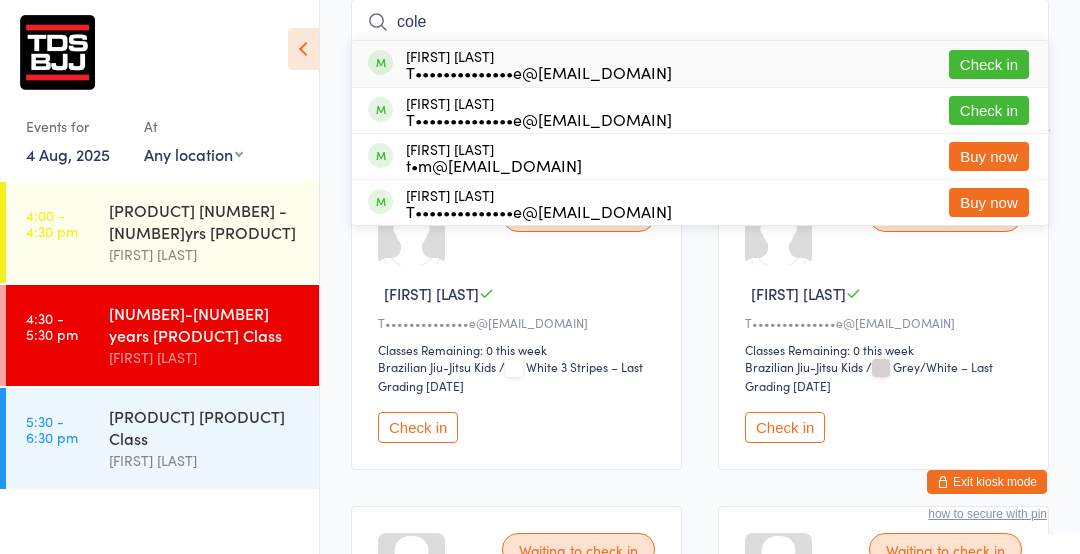 click on "Check in" at bounding box center [785, 427] 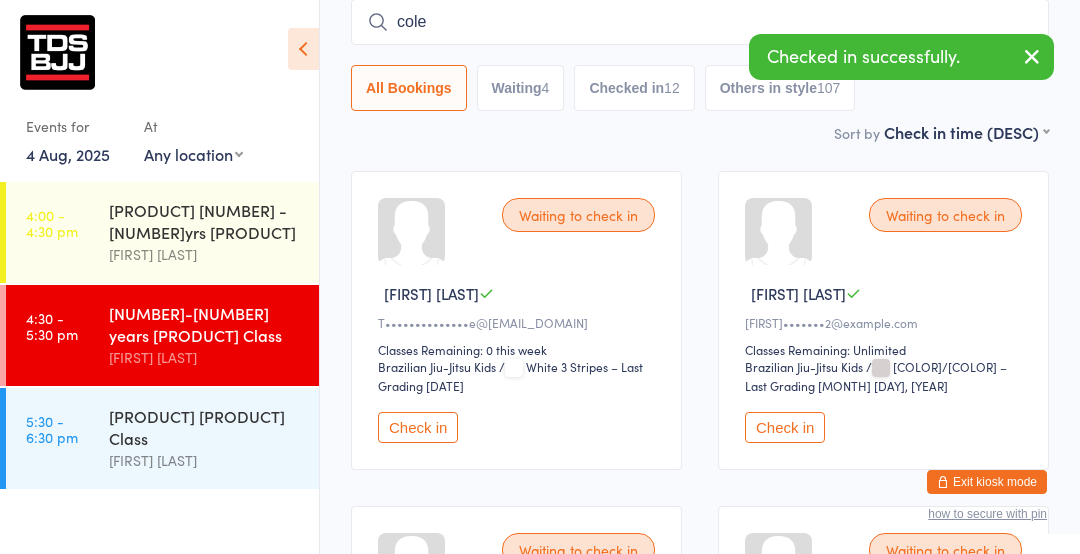 click on "Check in" at bounding box center (418, 427) 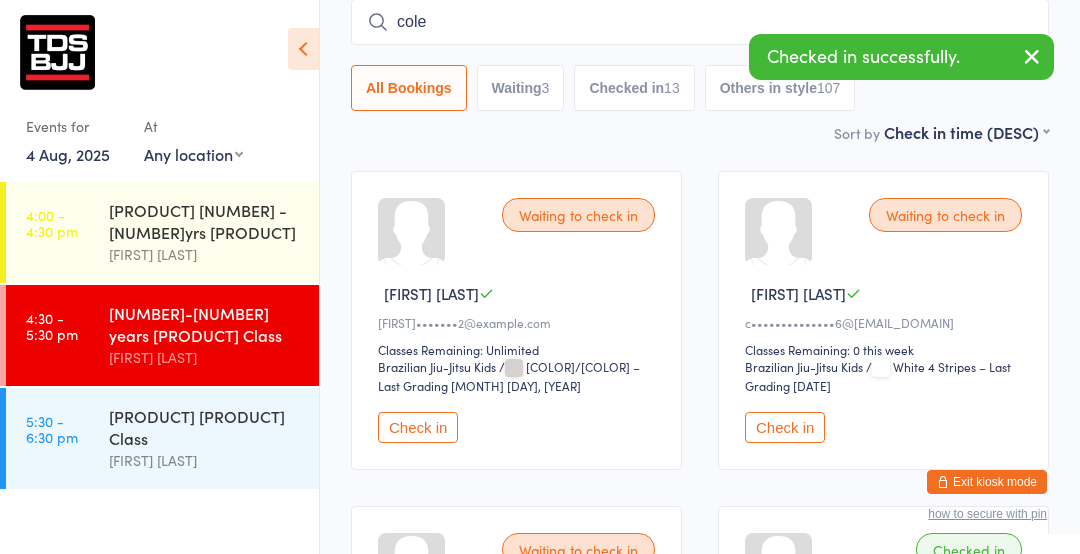 click on "cole" at bounding box center [700, 22] 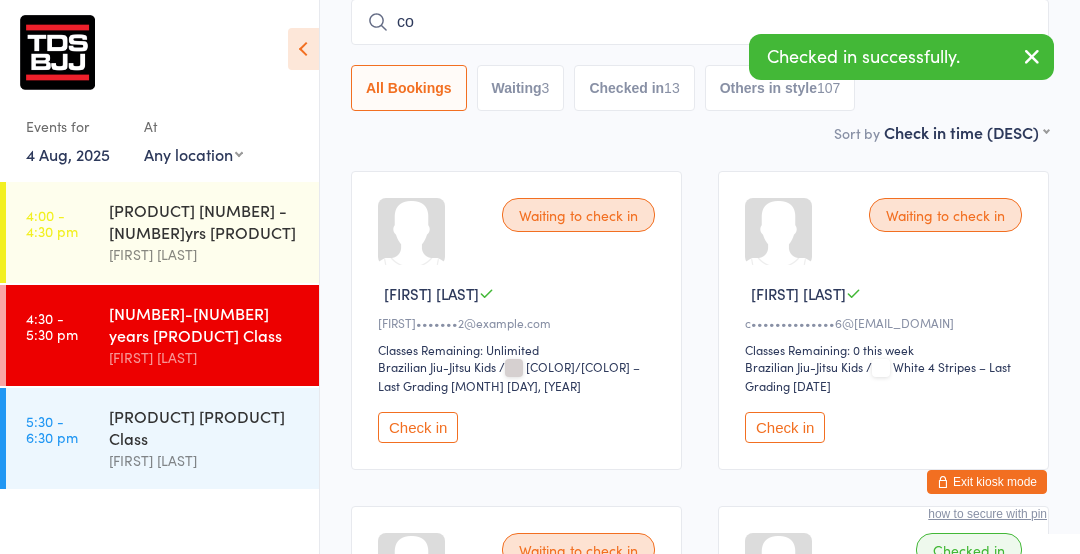 type on "c" 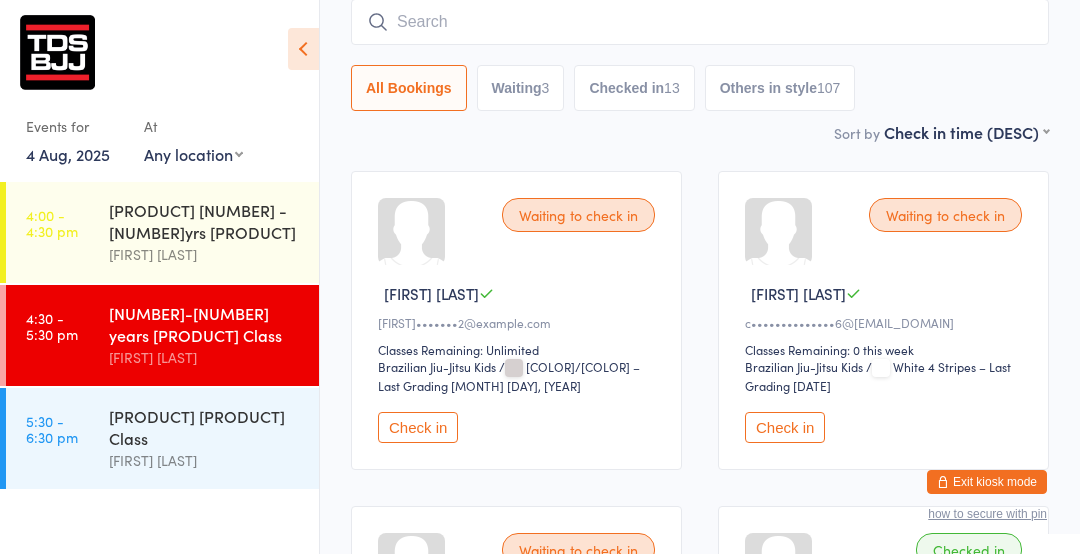 click on "Check in" at bounding box center [418, 427] 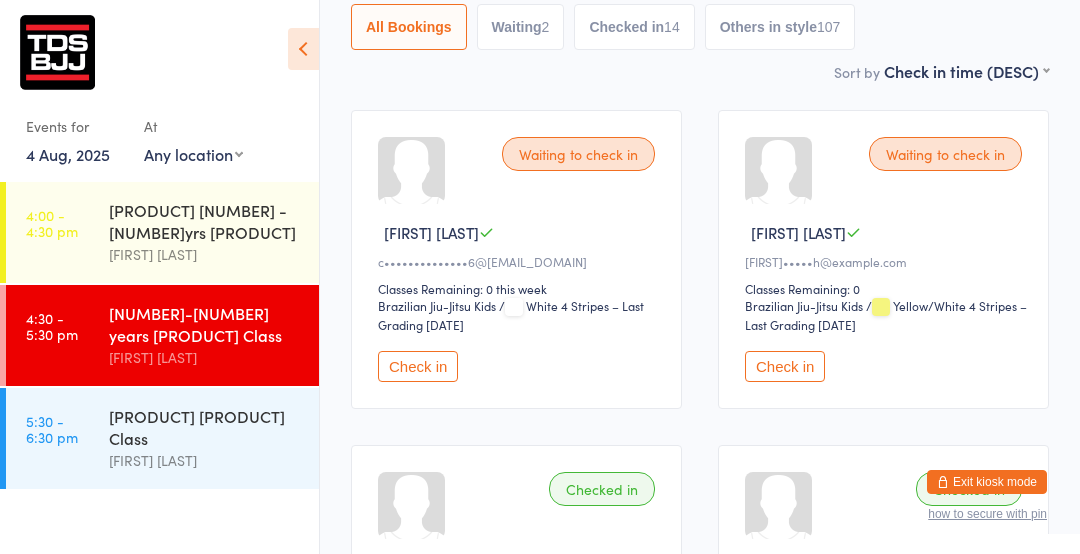scroll, scrollTop: 241, scrollLeft: 0, axis: vertical 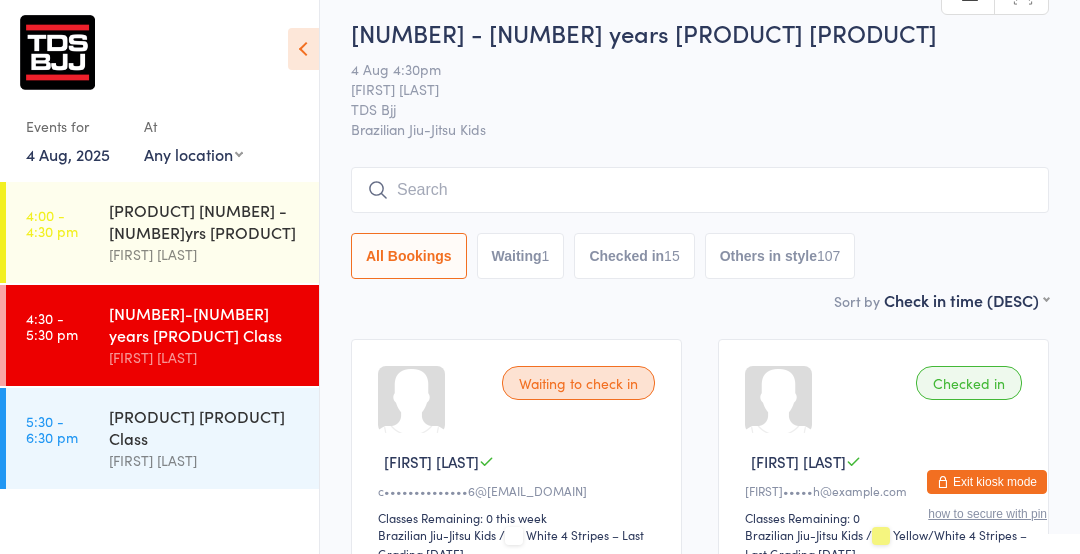 click at bounding box center [700, 190] 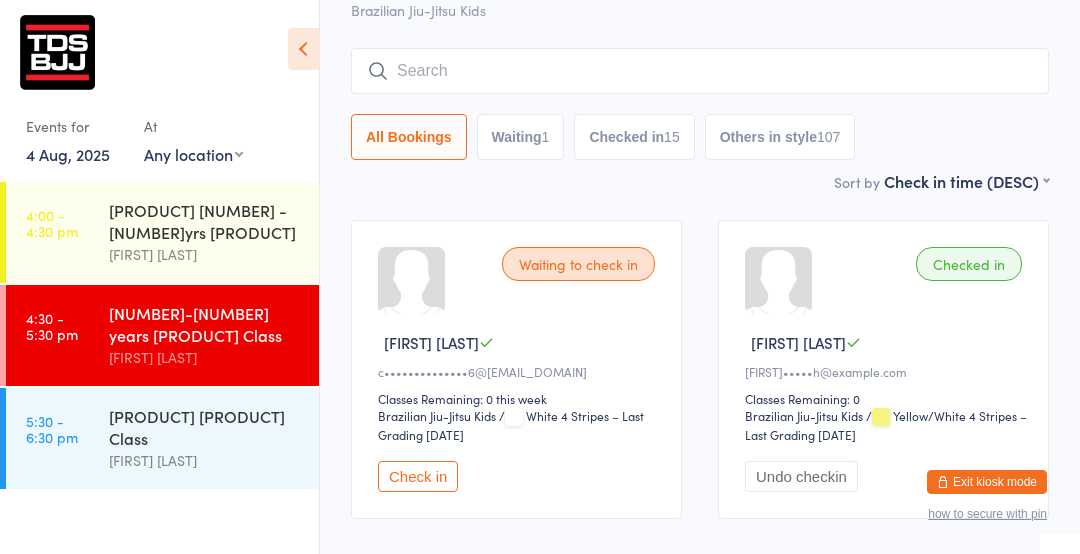 scroll, scrollTop: 180, scrollLeft: 0, axis: vertical 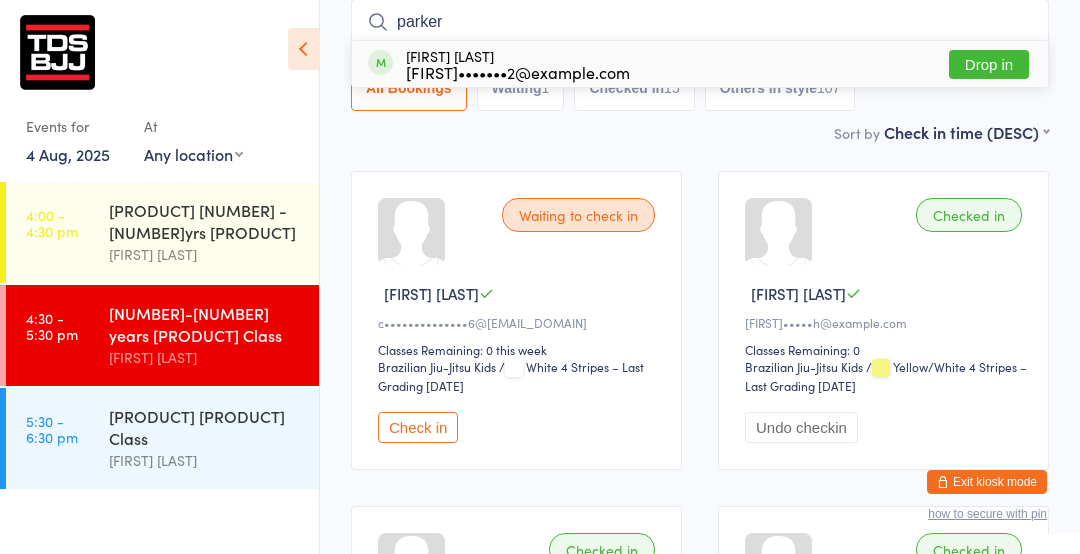 type on "parker" 